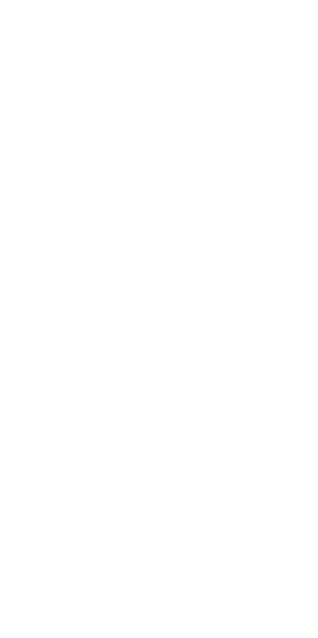 scroll, scrollTop: 0, scrollLeft: 0, axis: both 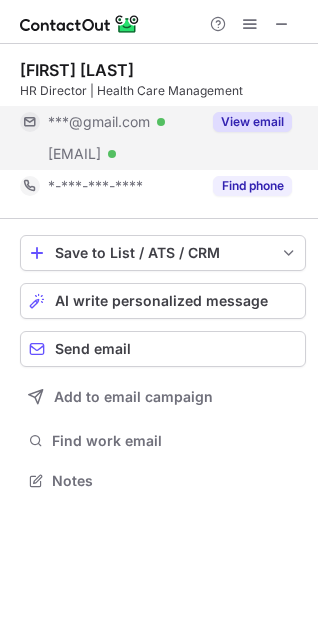 click on "View email" at bounding box center [246, 122] 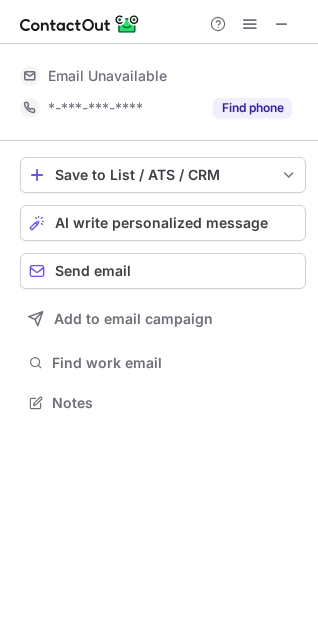 scroll, scrollTop: 467, scrollLeft: 318, axis: both 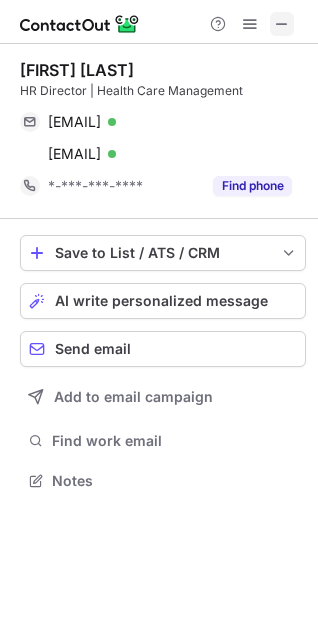 click at bounding box center [282, 24] 